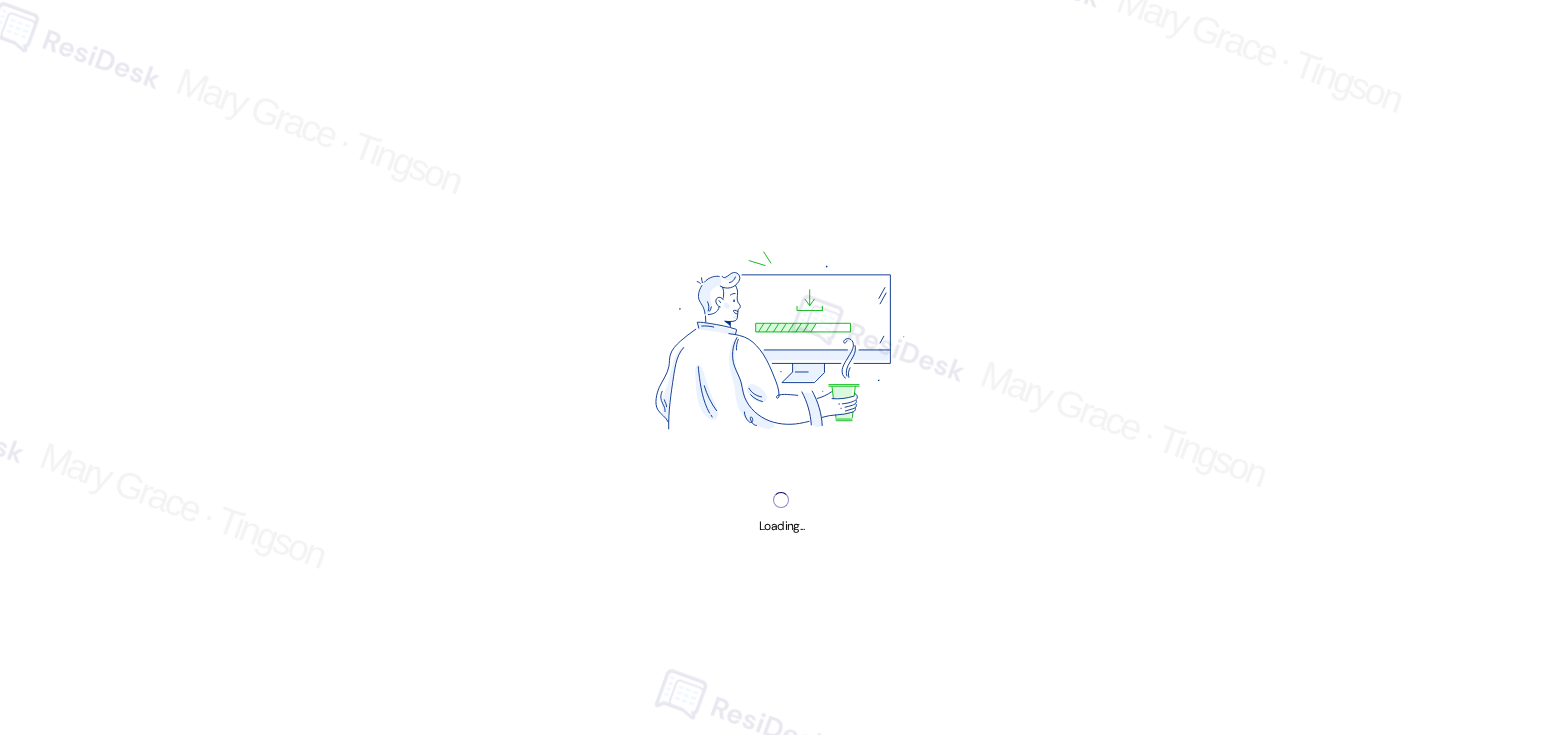 scroll, scrollTop: 0, scrollLeft: 0, axis: both 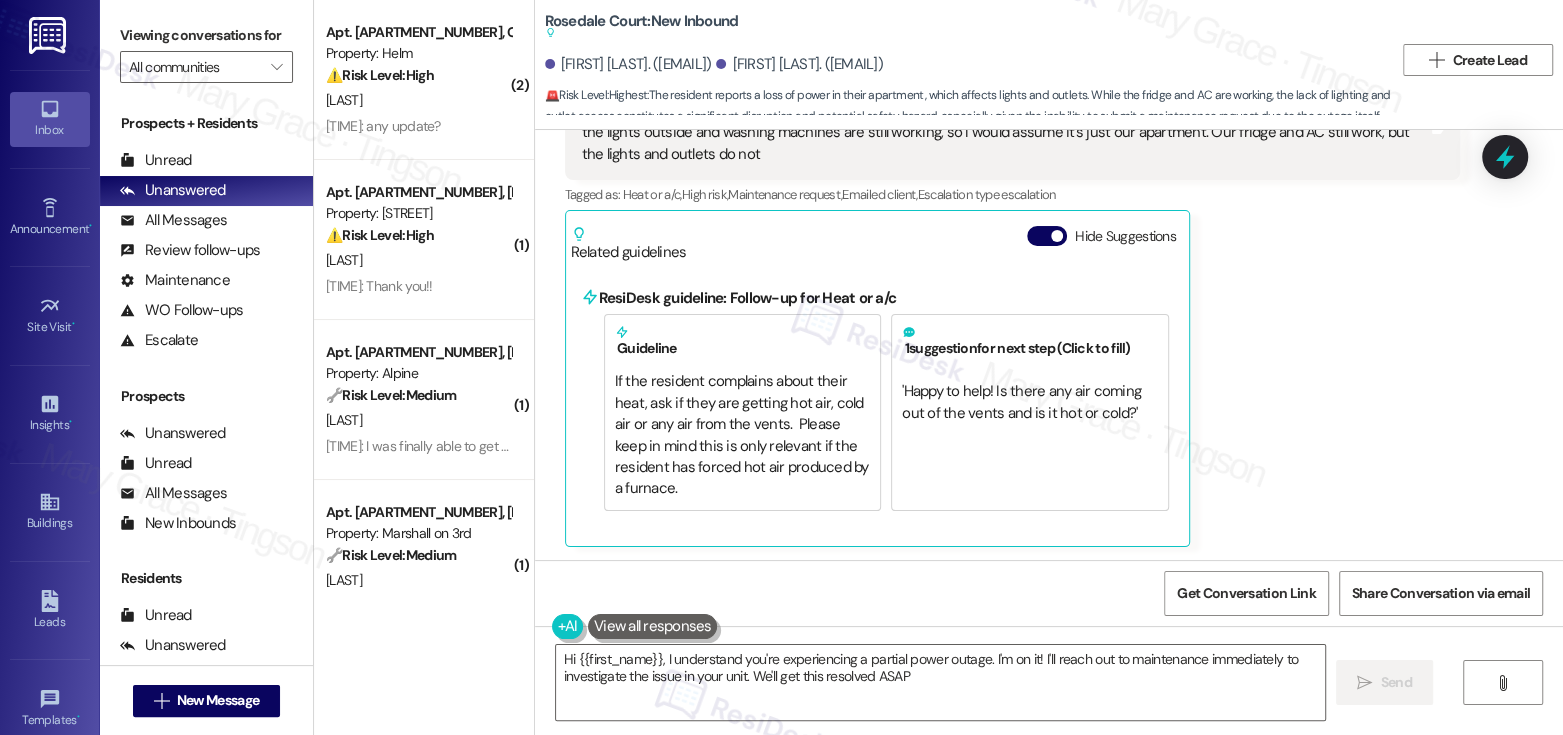 type on "Hi {{first_name}}, I understand you're experiencing a partial power outage. I'm on it! I'll reach out to maintenance immediately to investigate the issue in your unit. We'll get this resolved ASAP!" 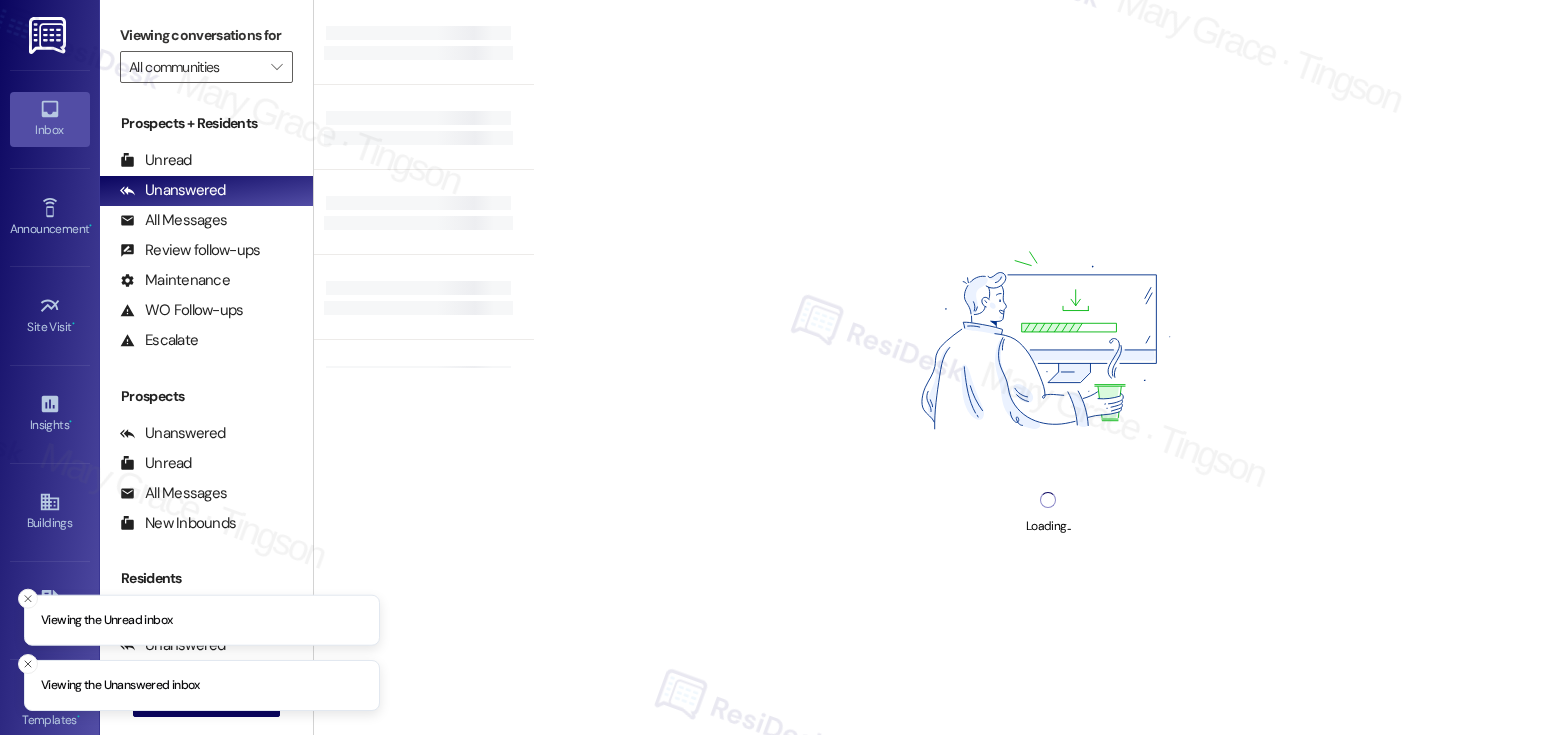 scroll, scrollTop: 0, scrollLeft: 0, axis: both 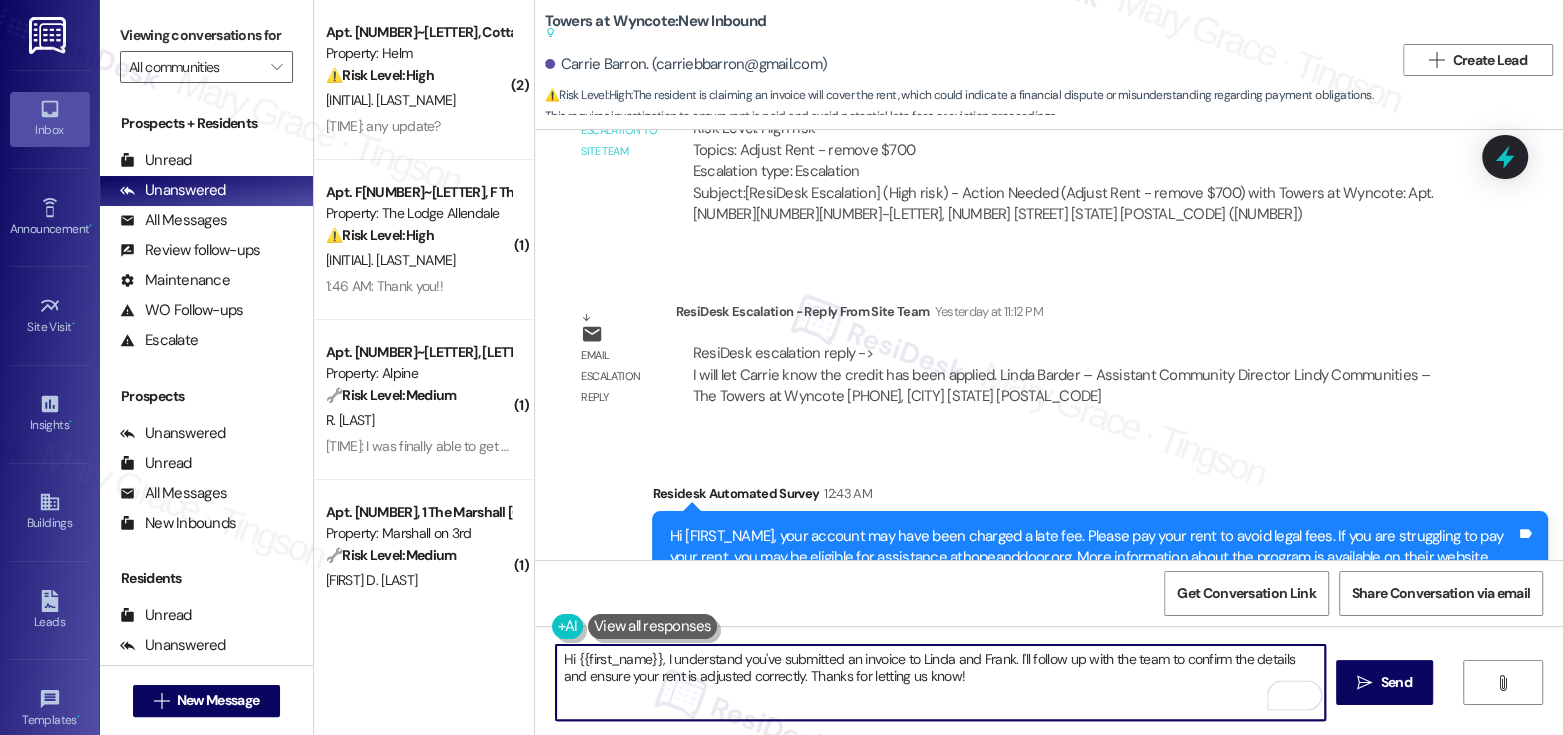 drag, startPoint x: 939, startPoint y: 676, endPoint x: 655, endPoint y: 652, distance: 285.01227 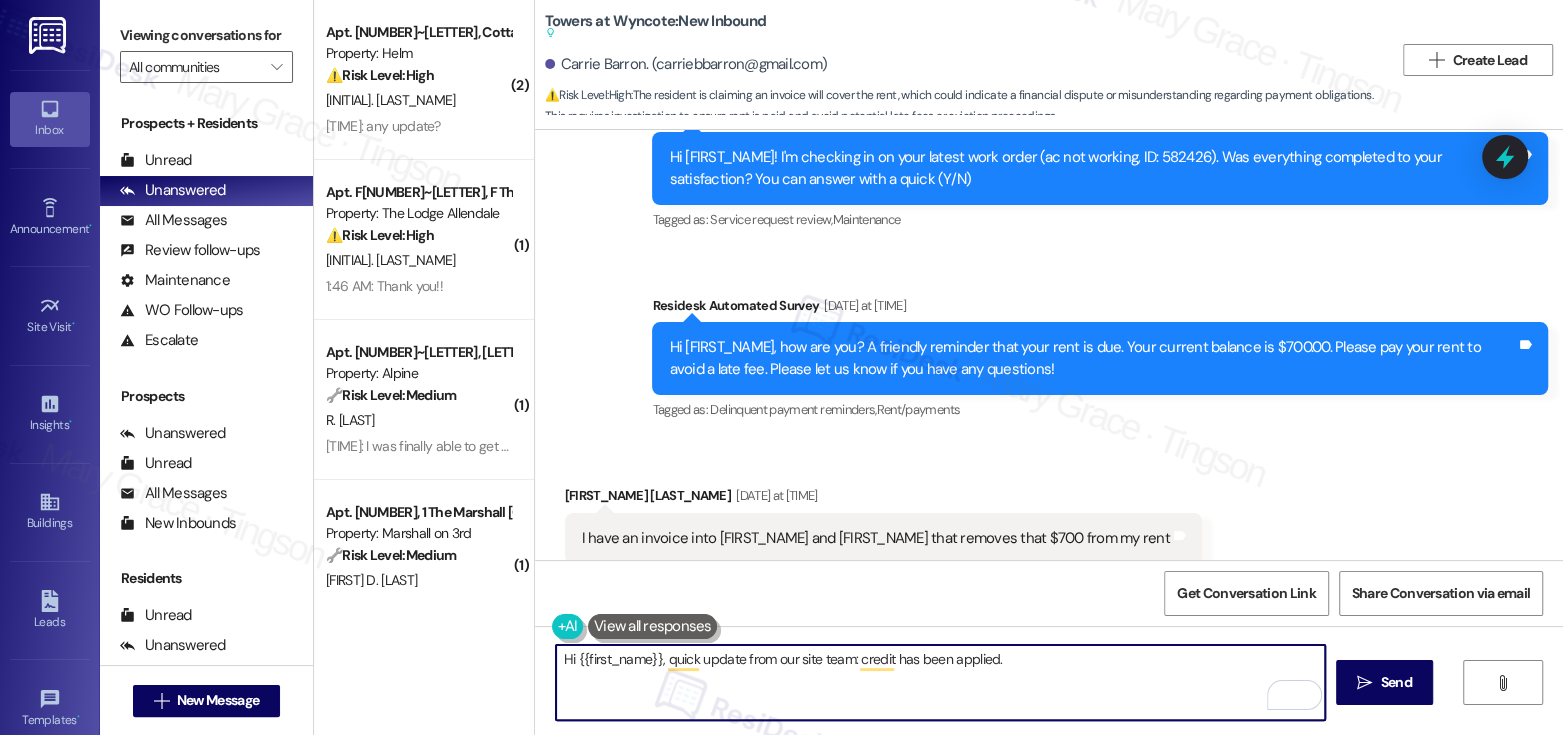 scroll, scrollTop: 11271, scrollLeft: 0, axis: vertical 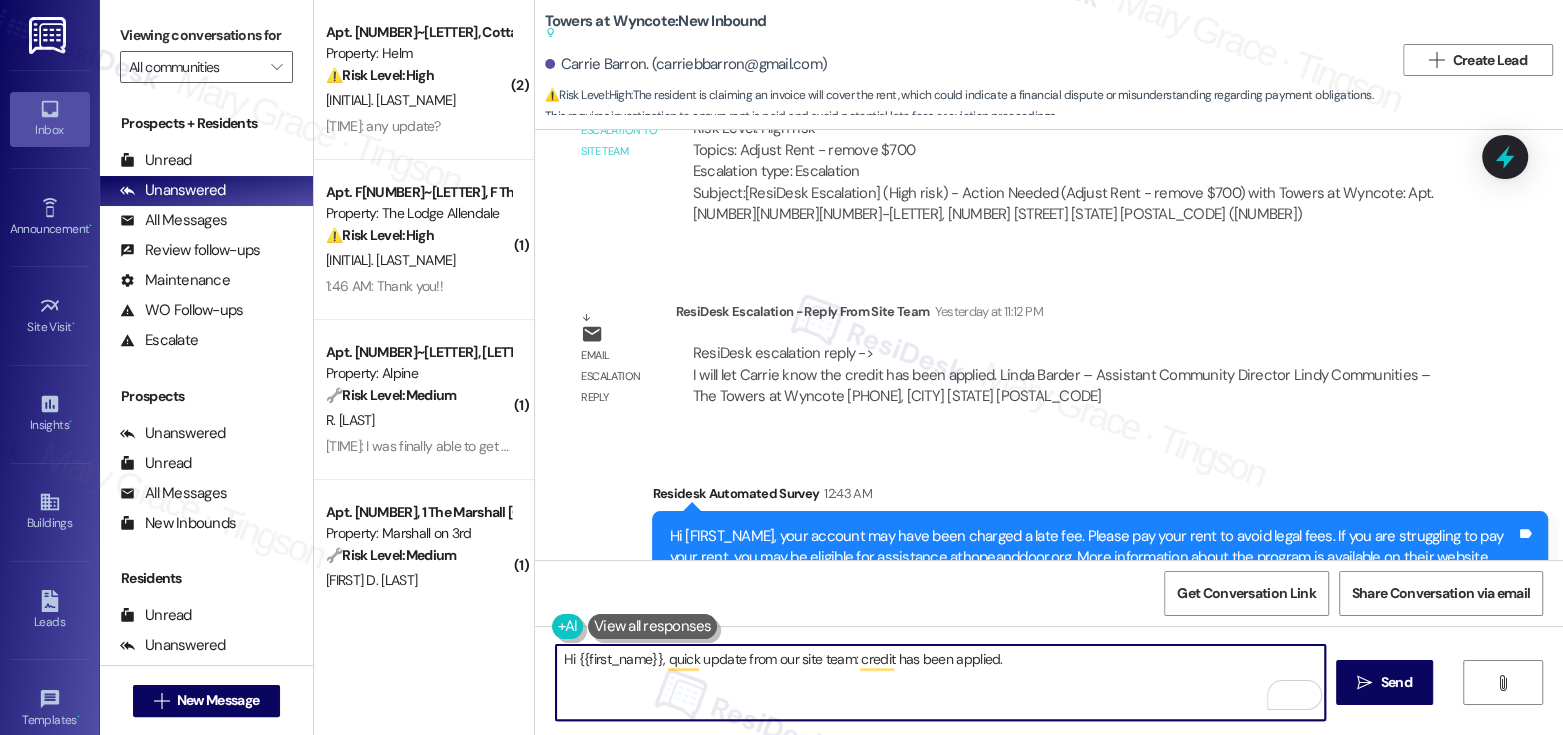 click on "Hi {{first_name}}, quick update from our site team: credit has been applied." at bounding box center (940, 682) 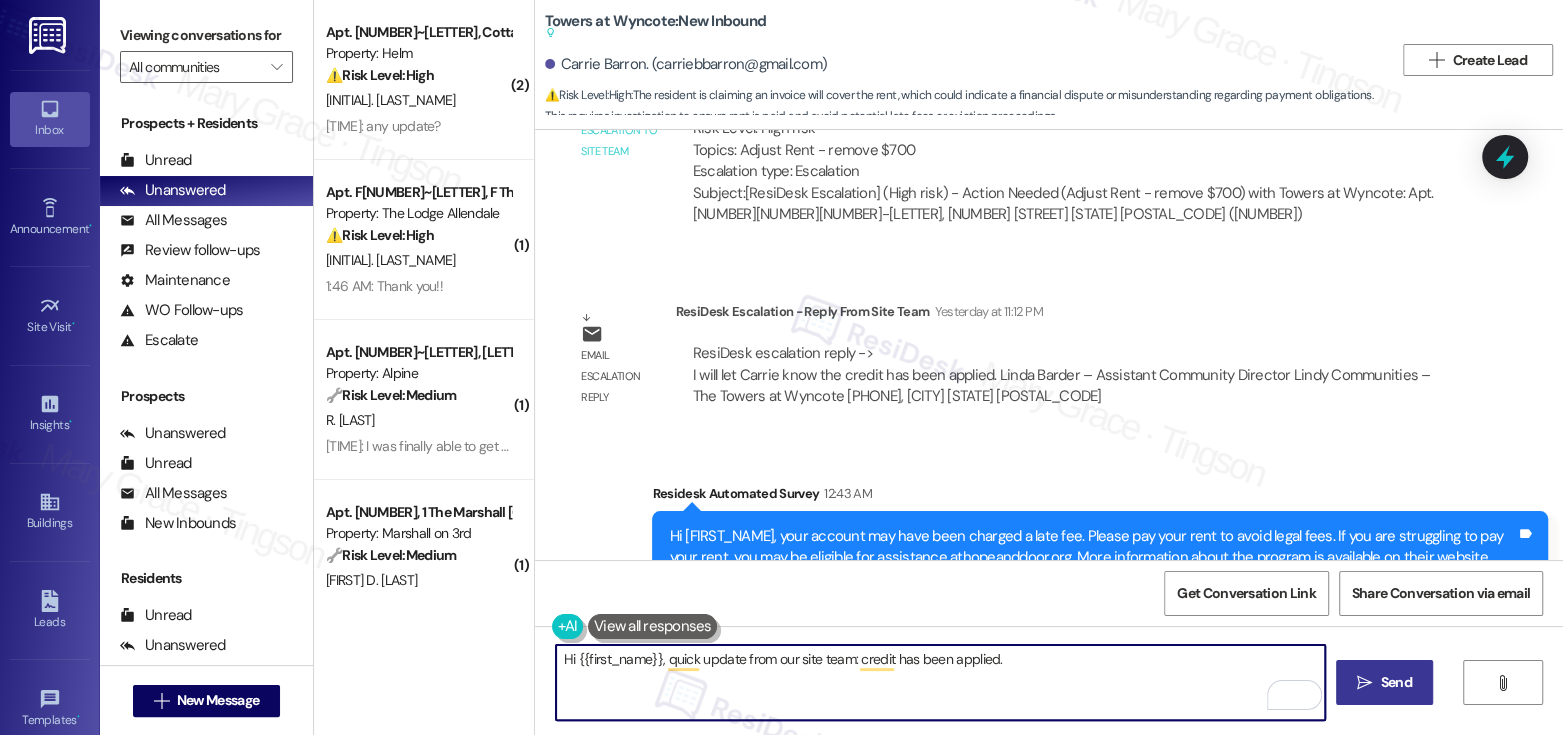 type on "Hi {{first_name}}, quick update from our site team: credit has been applied." 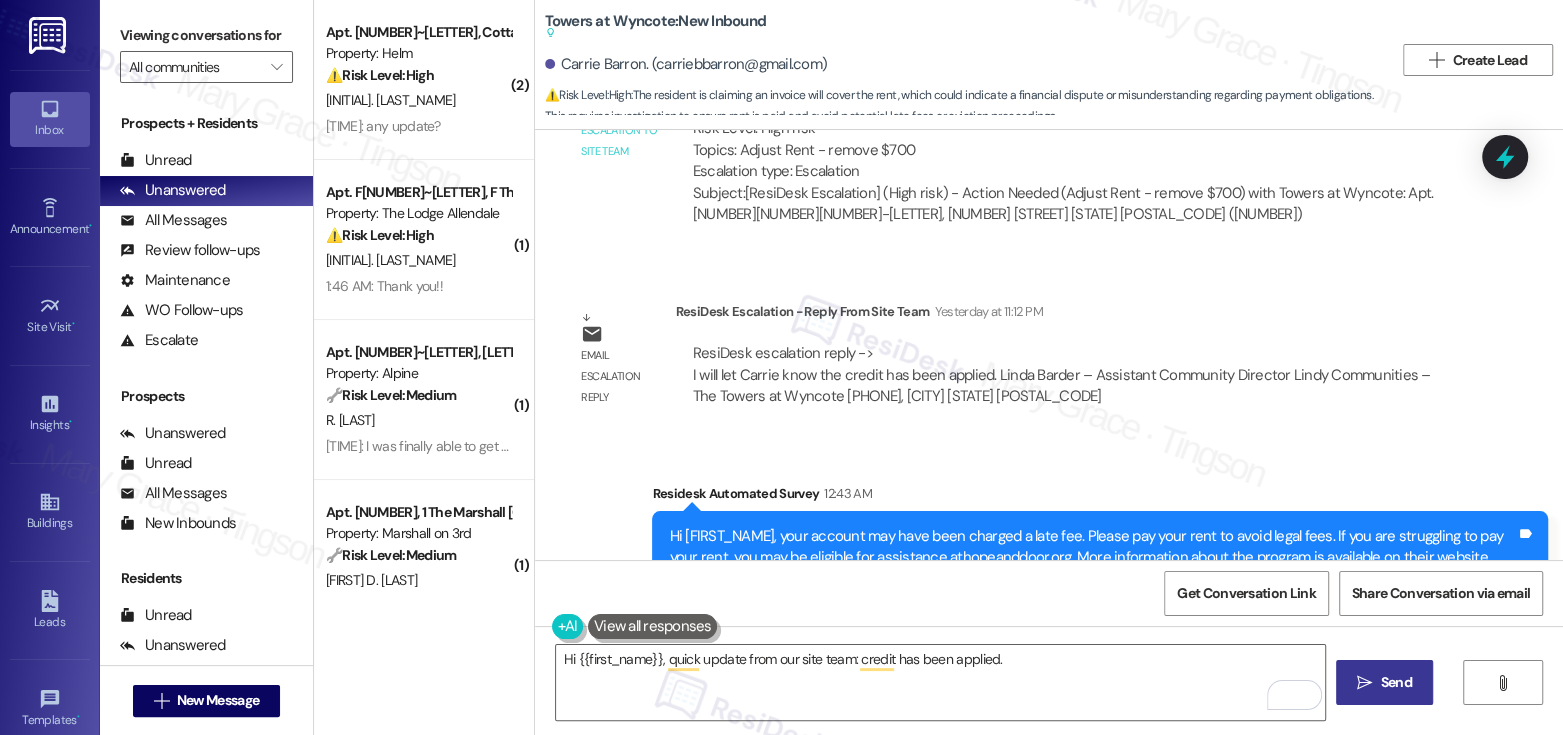 click on " Send" at bounding box center [1384, 682] 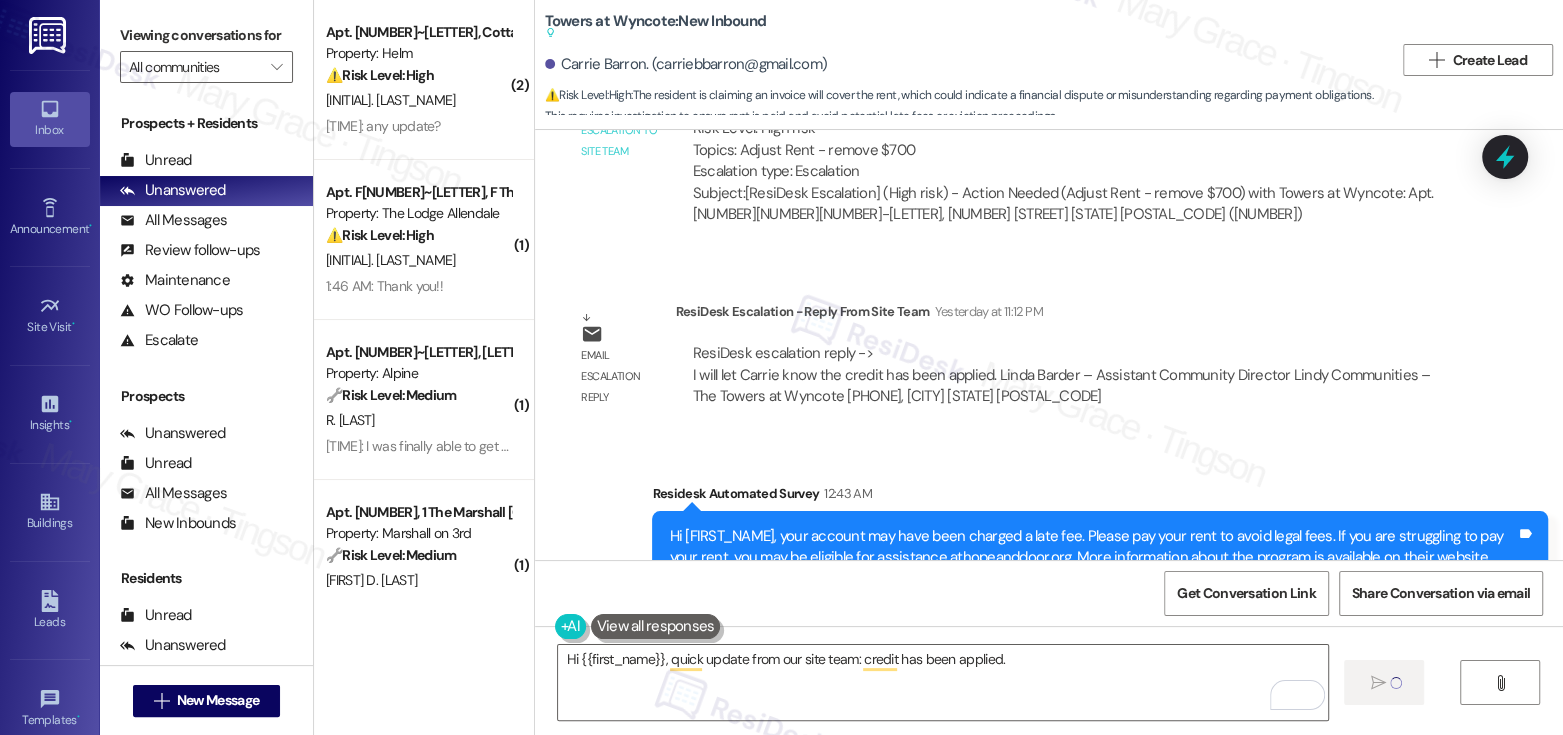 type 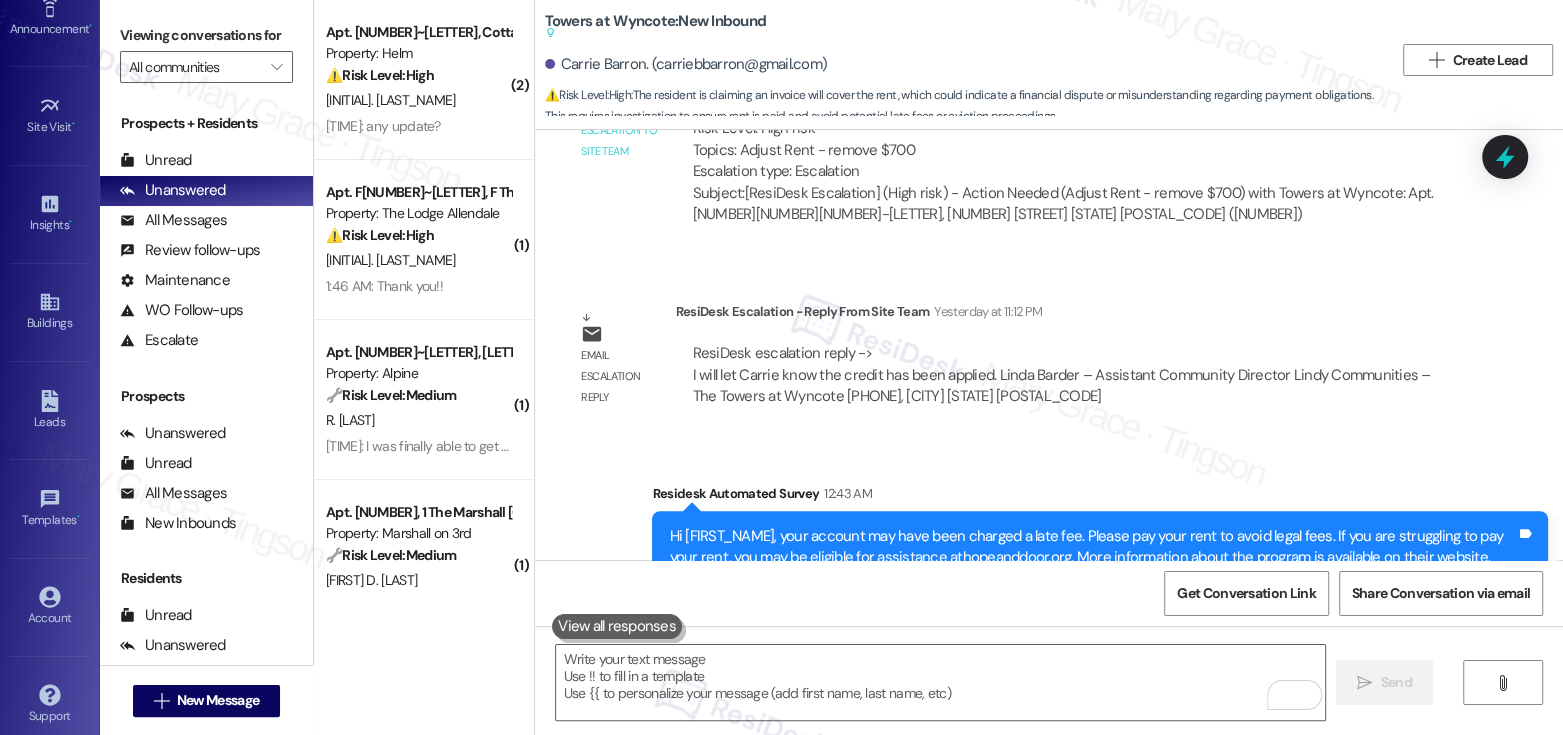 scroll, scrollTop: 217, scrollLeft: 0, axis: vertical 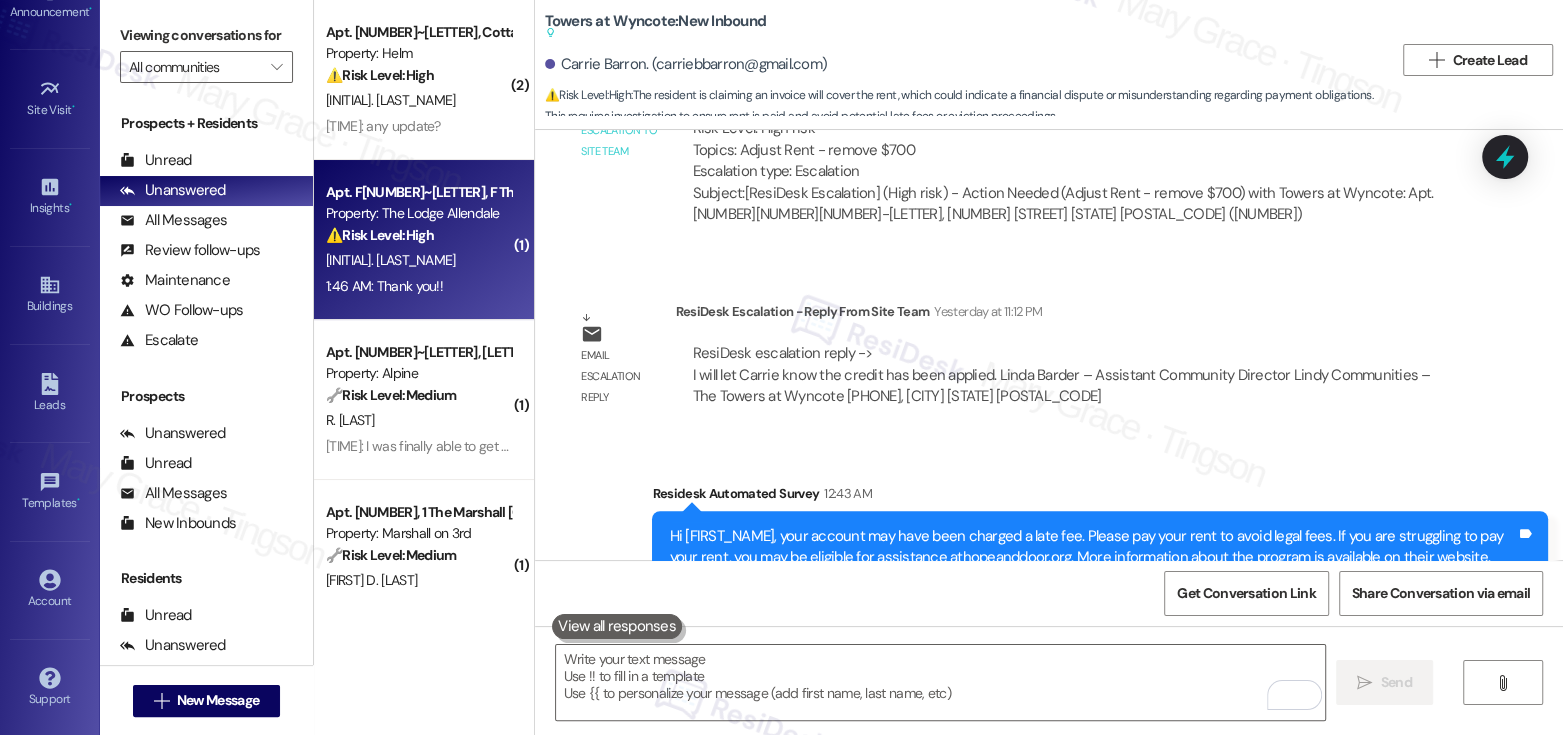 click on "[INITIAL]. [LAST_NAME]" at bounding box center (418, 260) 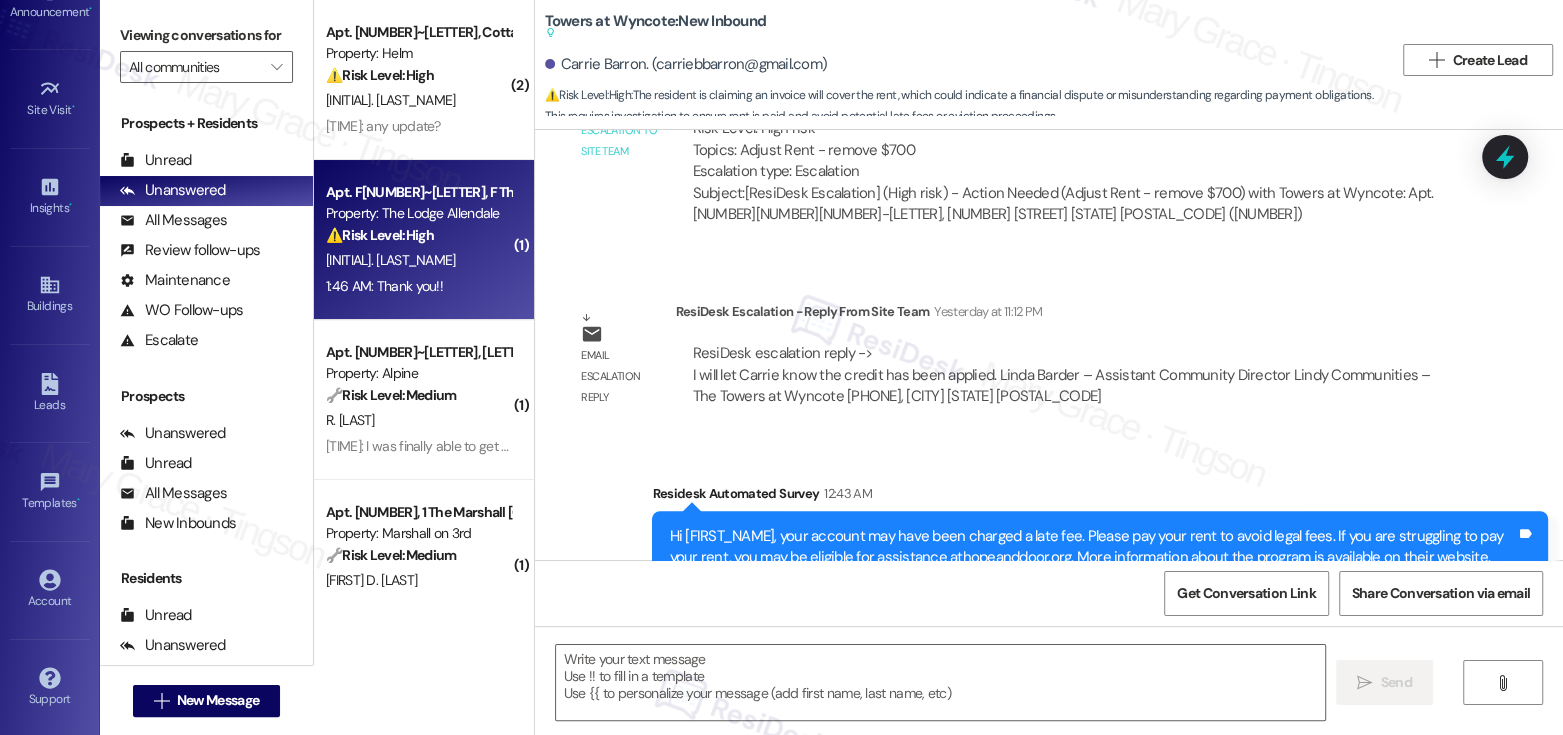 type on "Fetching suggested responses. Please feel free to read through the conversation in the meantime." 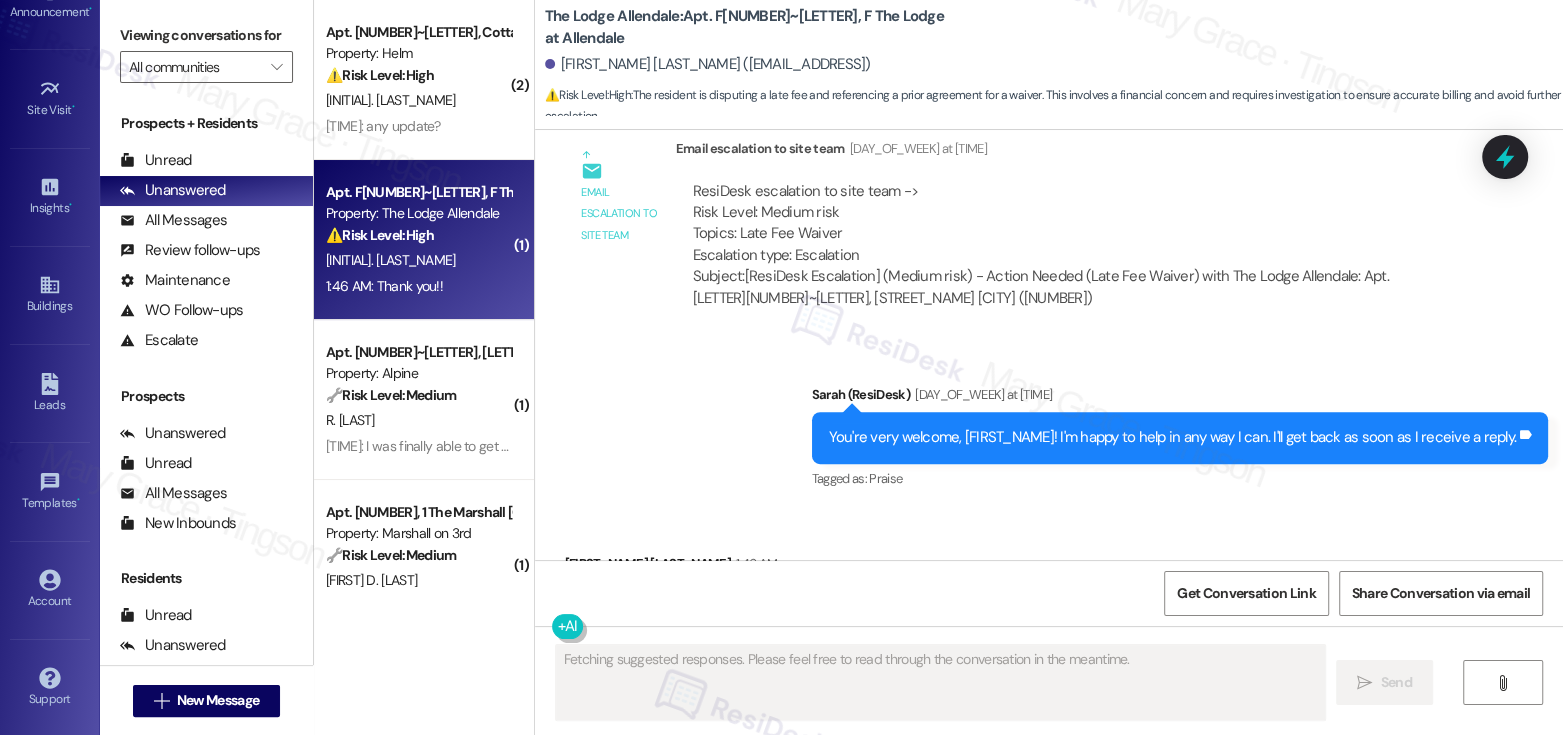 scroll, scrollTop: 6487, scrollLeft: 0, axis: vertical 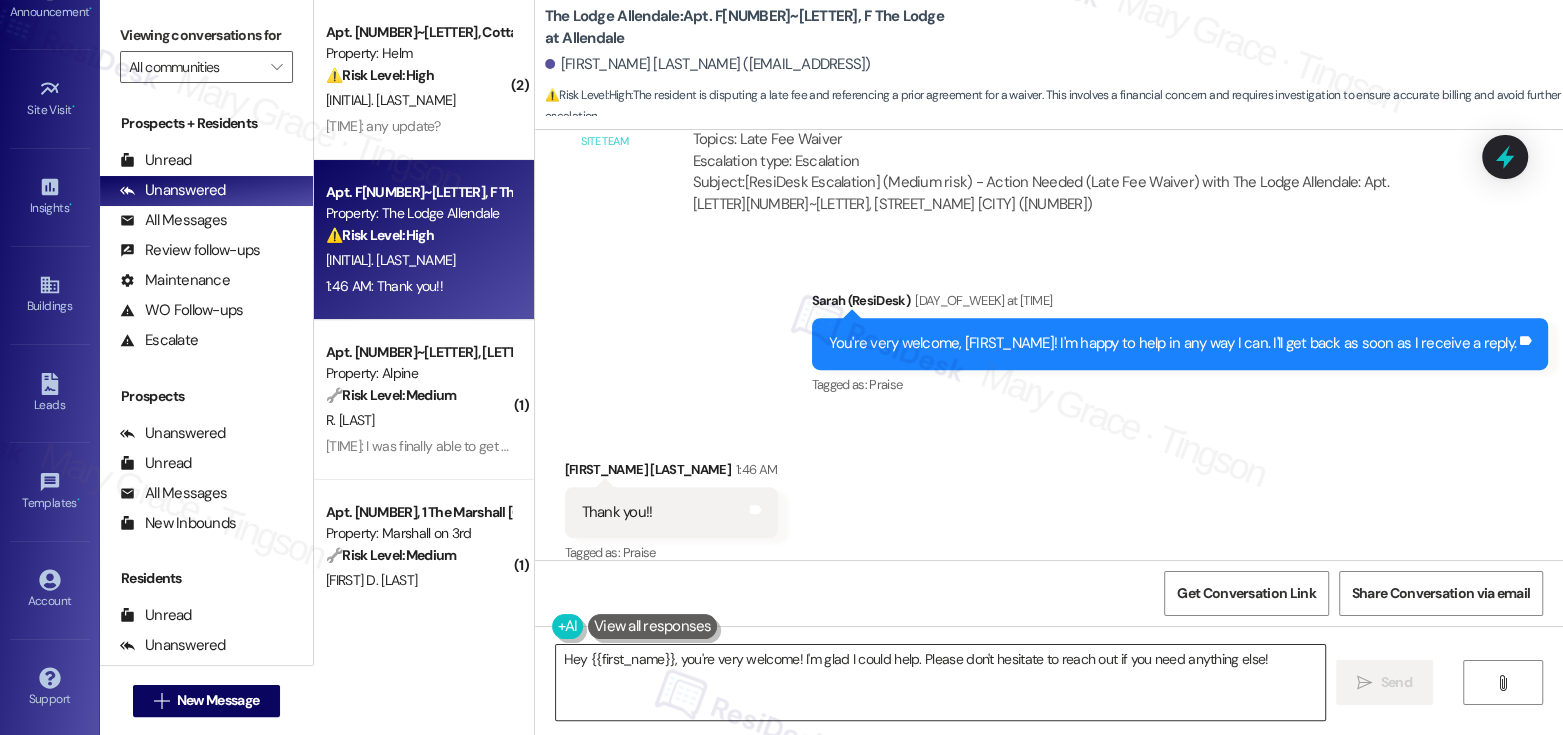 click on "Hey {{first_name}}, you're very welcome! I'm glad I could help. Please don't hesitate to reach out if you need anything else!" at bounding box center (940, 682) 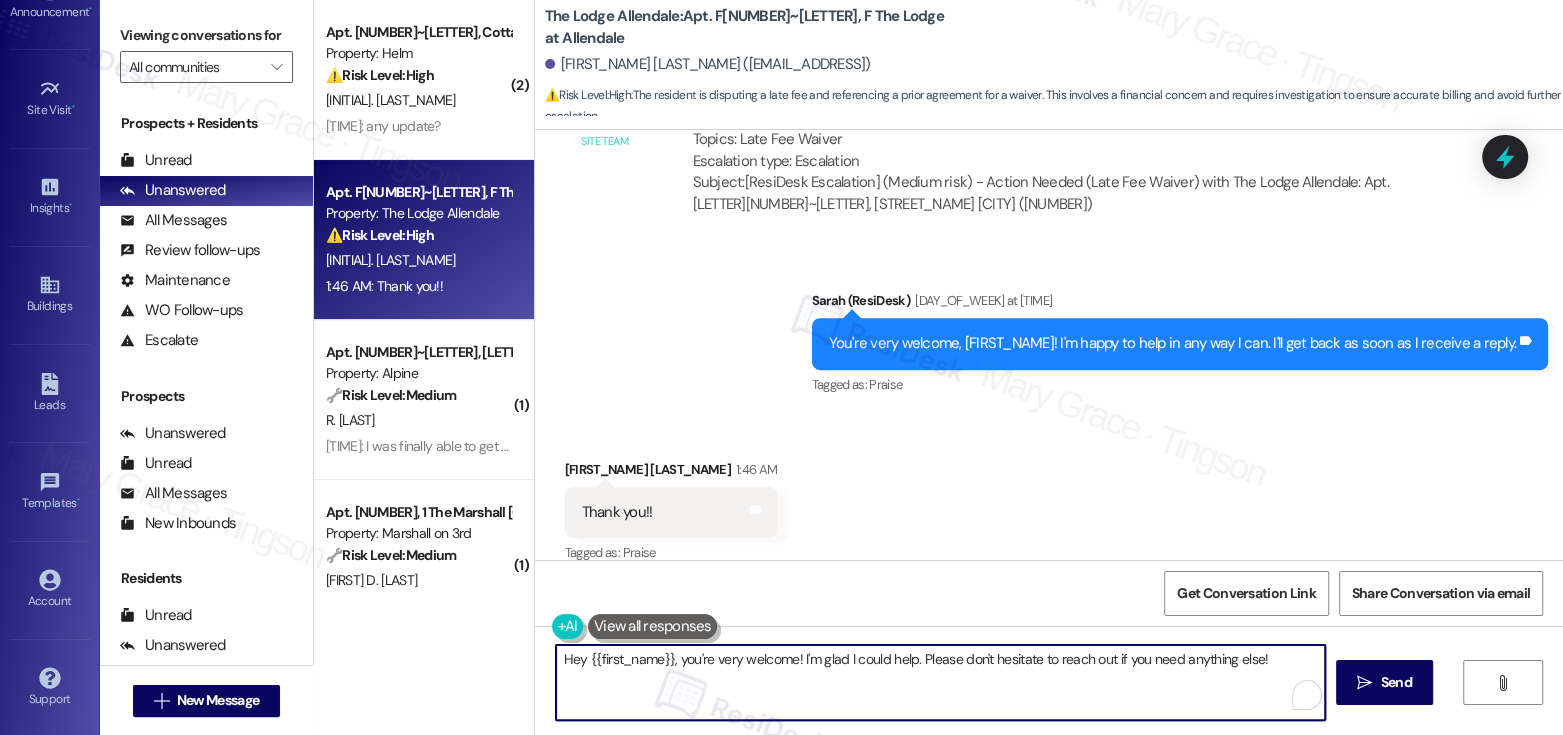 click on "Hey {{first_name}}, you're very welcome! I'm glad I could help. Please don't hesitate to reach out if you need anything else!" at bounding box center [940, 682] 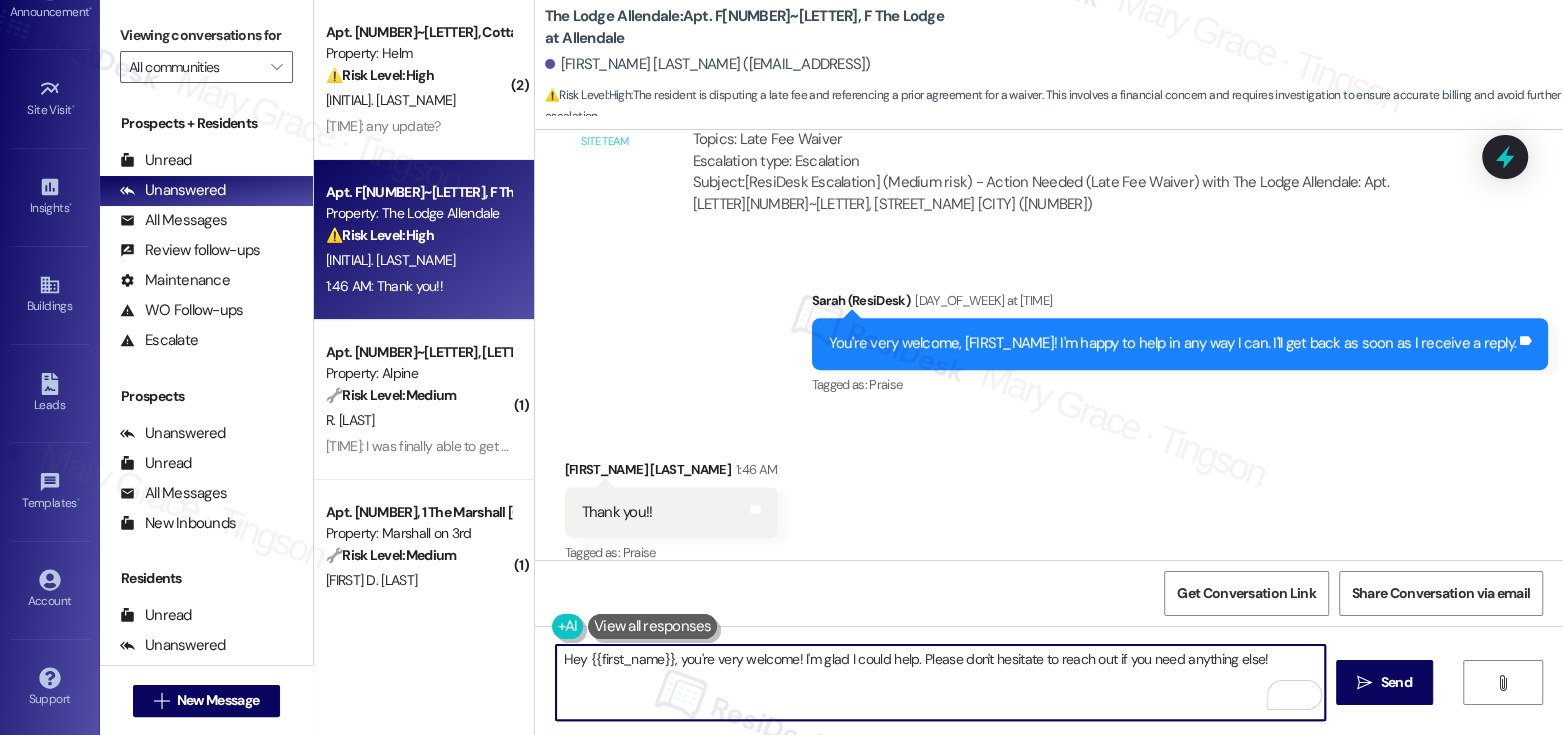 click on "Hey {{first_name}}, you're very welcome! I'm glad I could help. Please don't hesitate to reach out if you need anything else!" at bounding box center [940, 682] 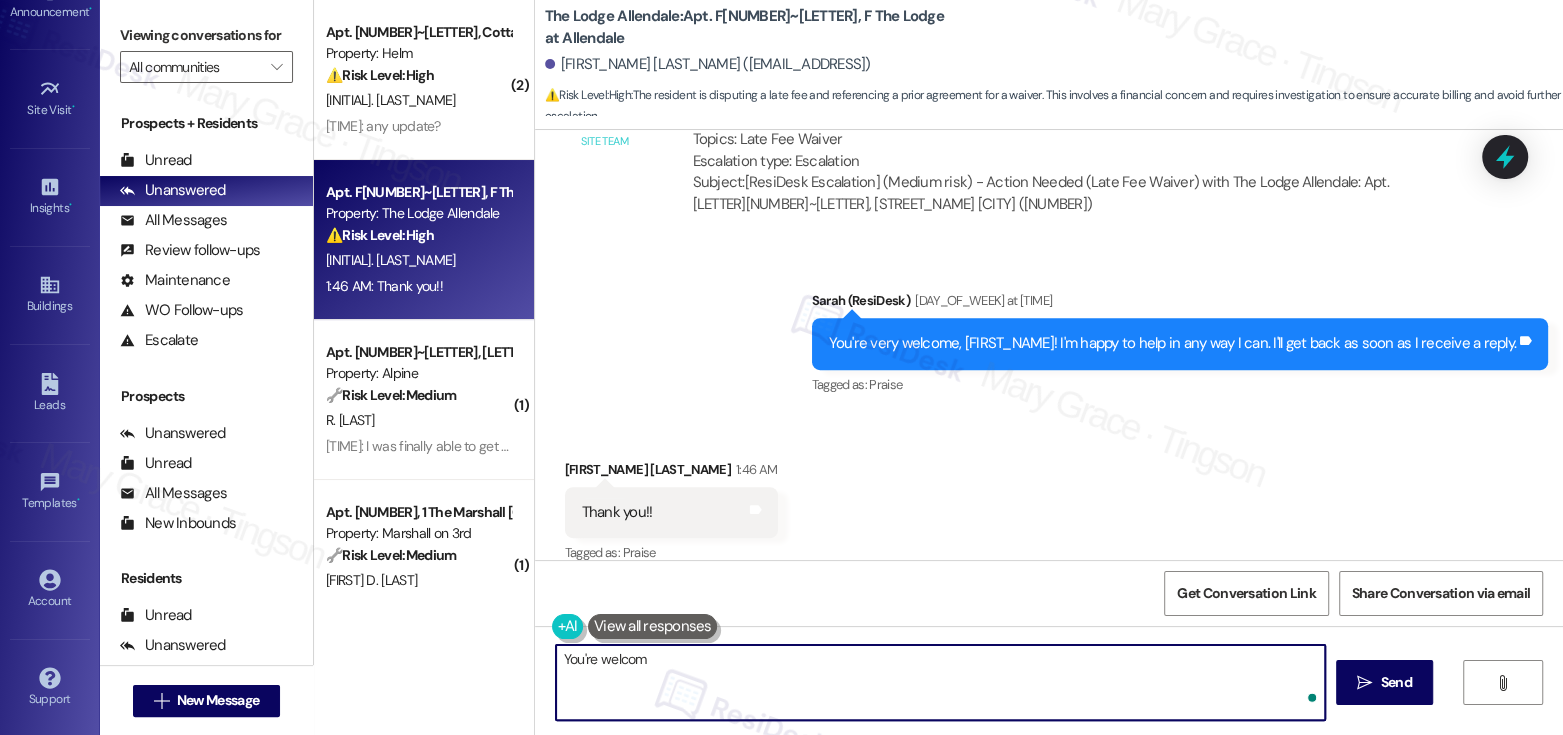 type on "You're welcome" 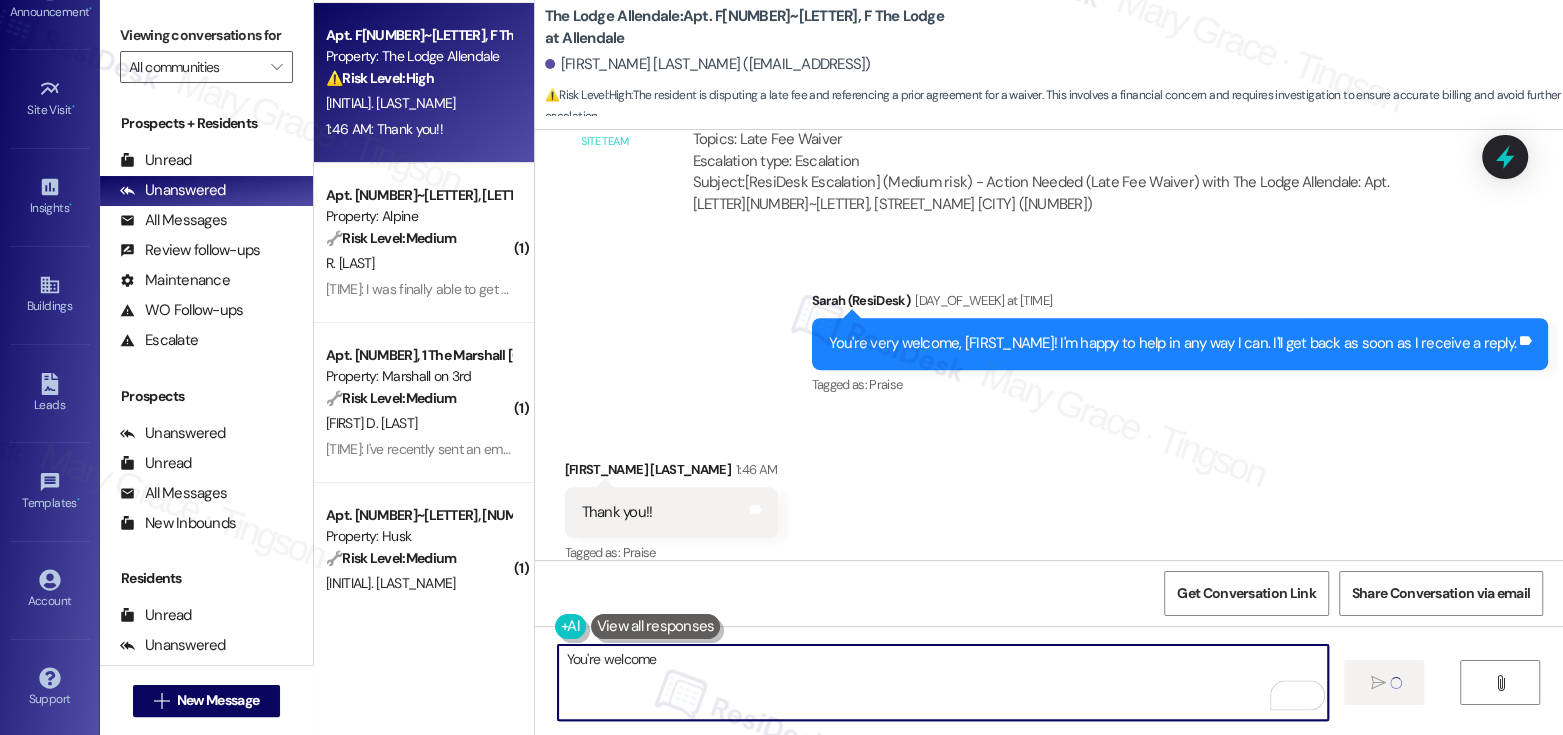 type 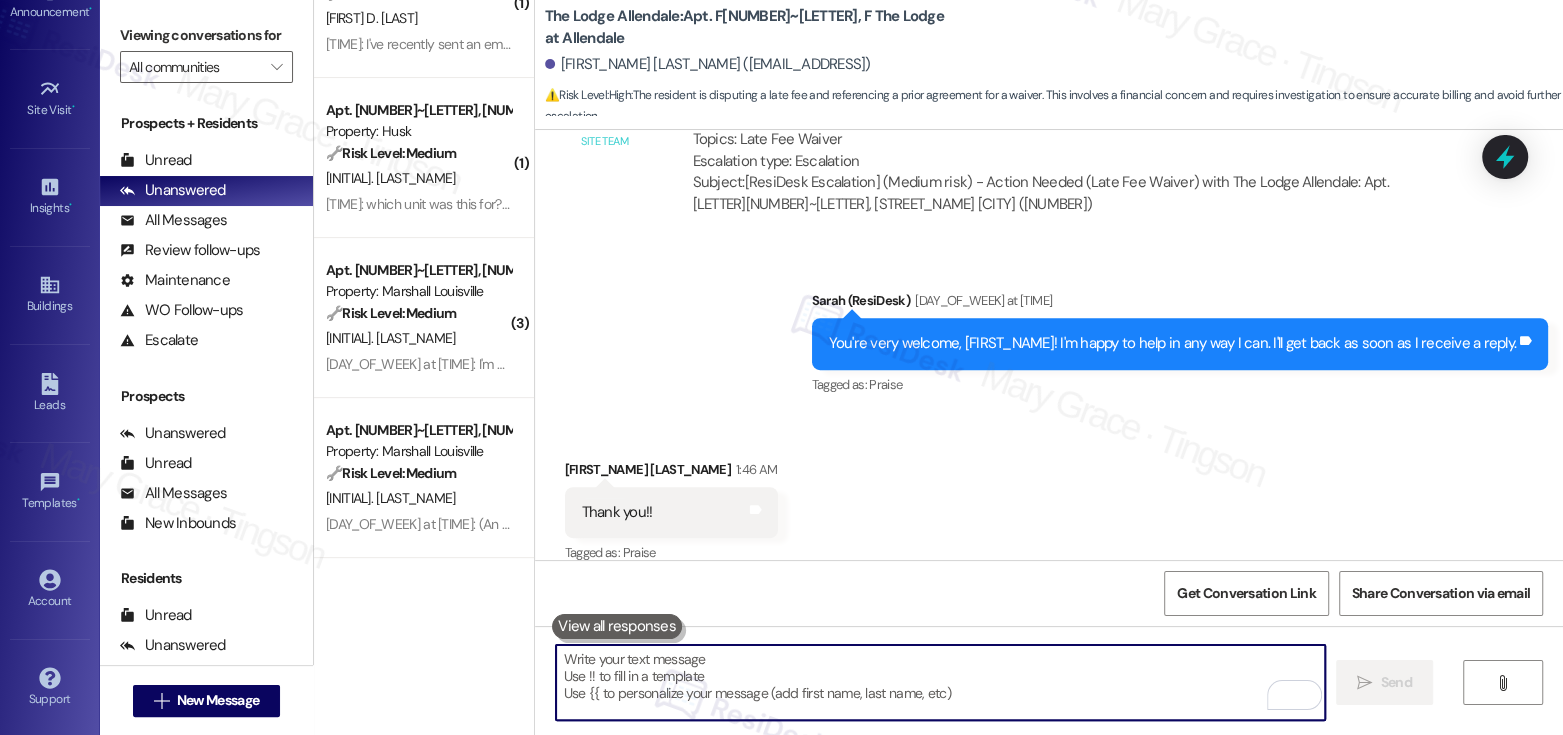 scroll, scrollTop: 0, scrollLeft: 0, axis: both 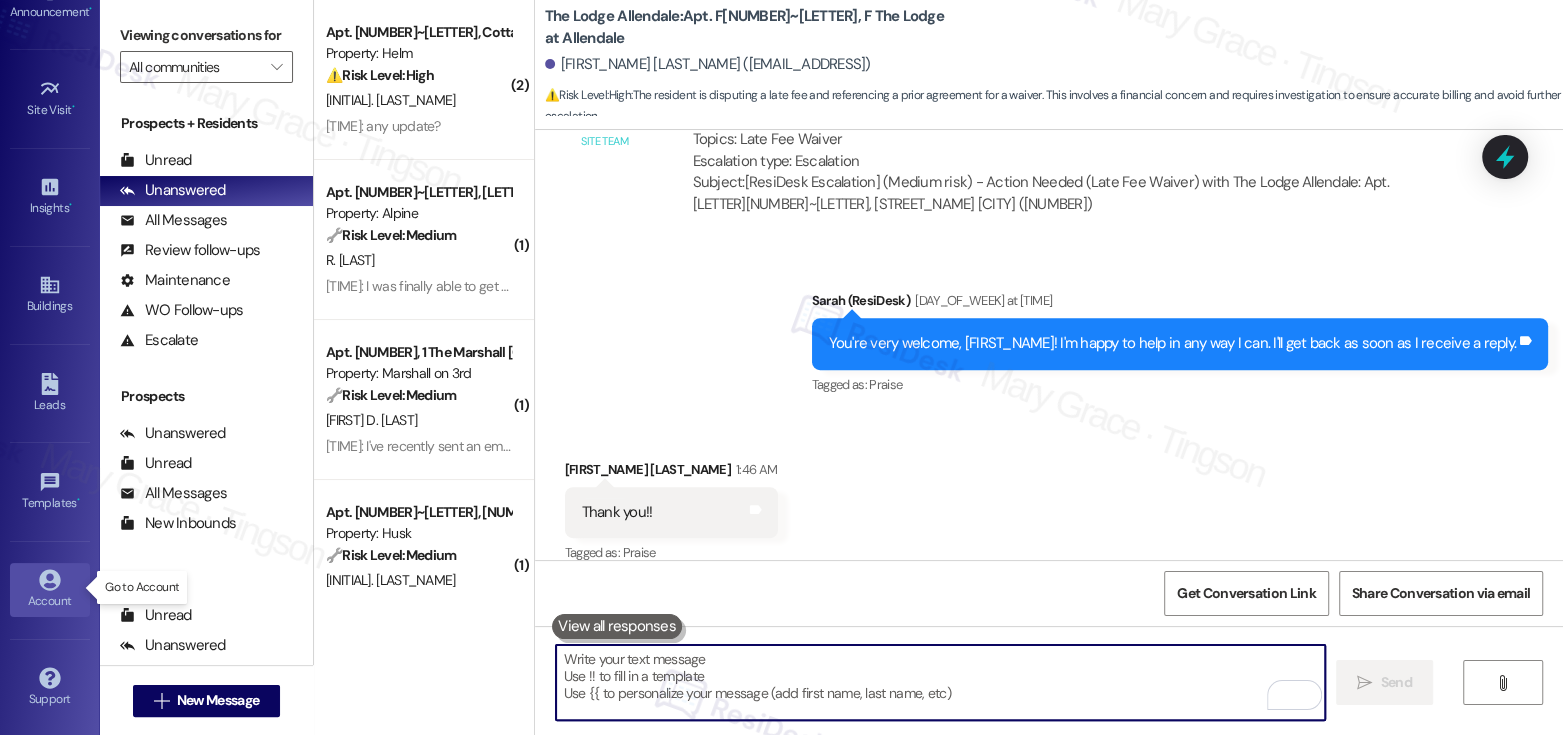 click on "Account" at bounding box center (50, 601) 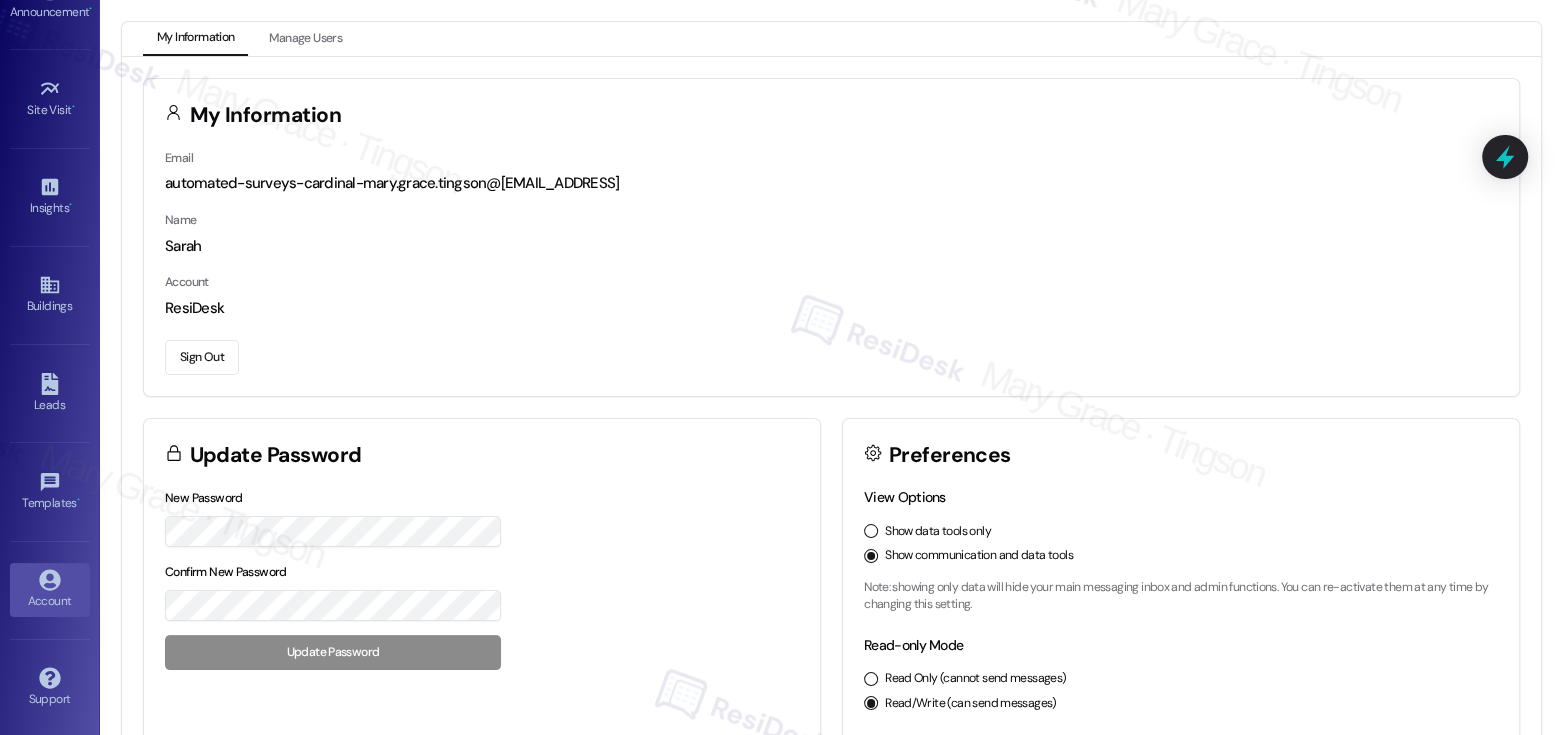 click on "Sign Out" at bounding box center (202, 357) 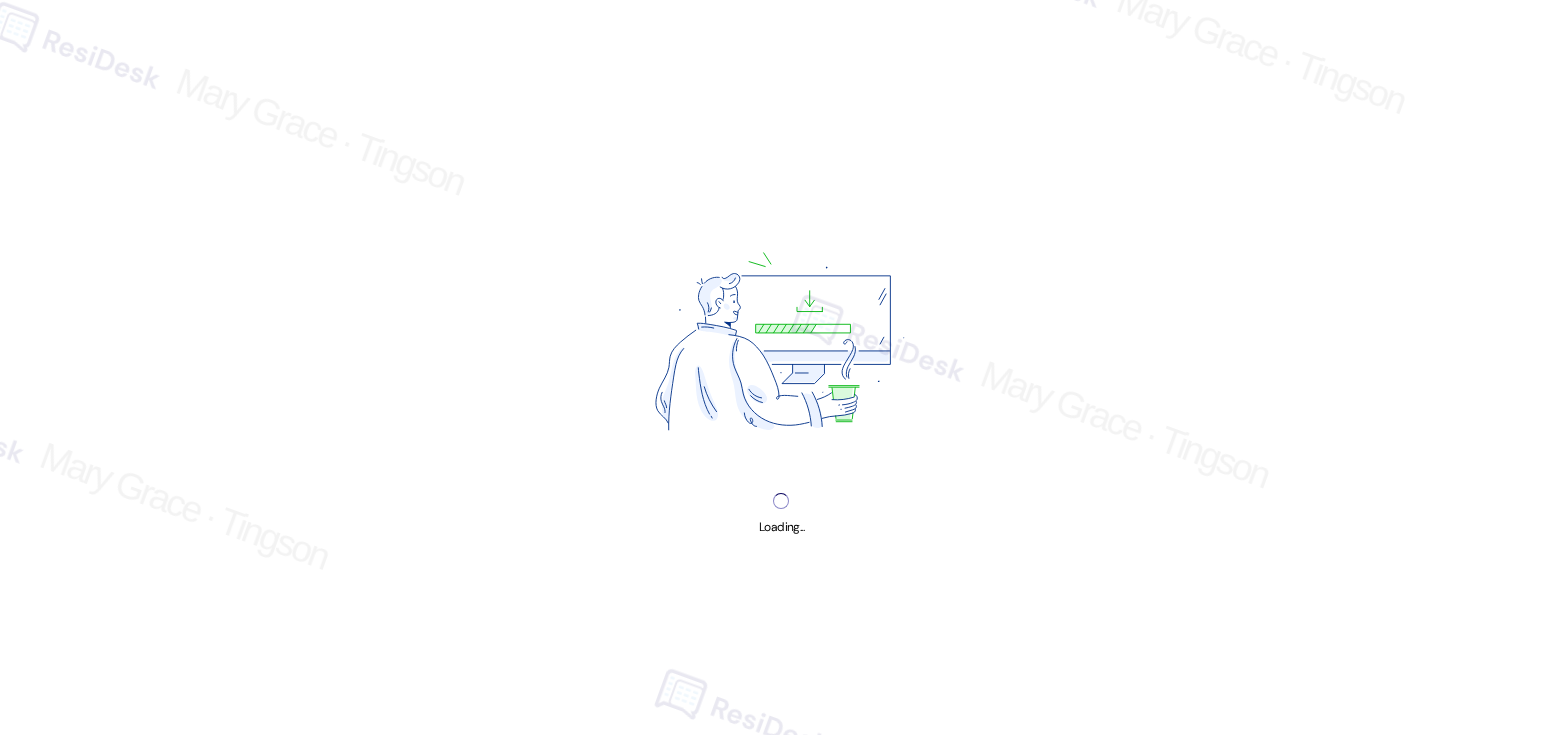 scroll, scrollTop: 0, scrollLeft: 0, axis: both 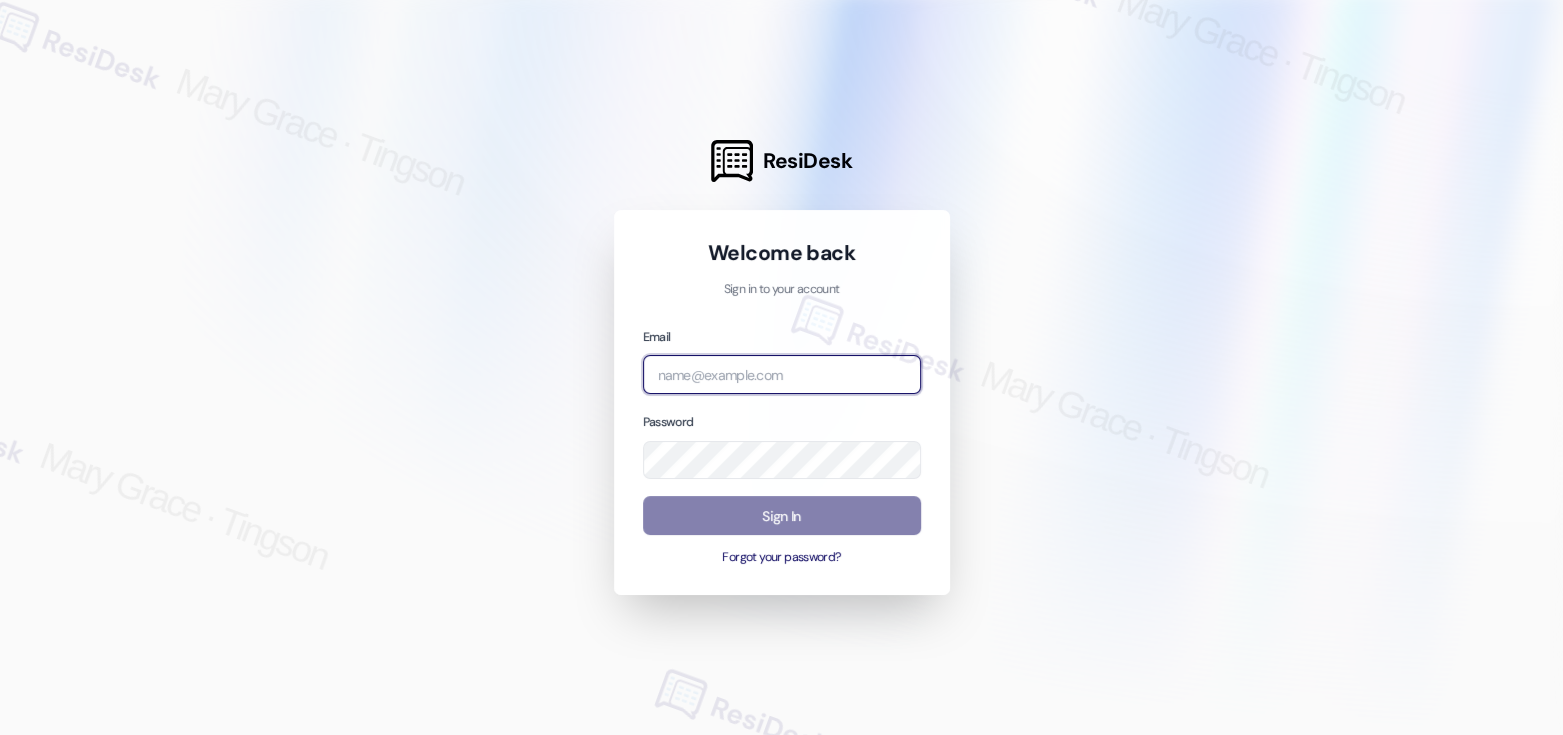 click at bounding box center [782, 374] 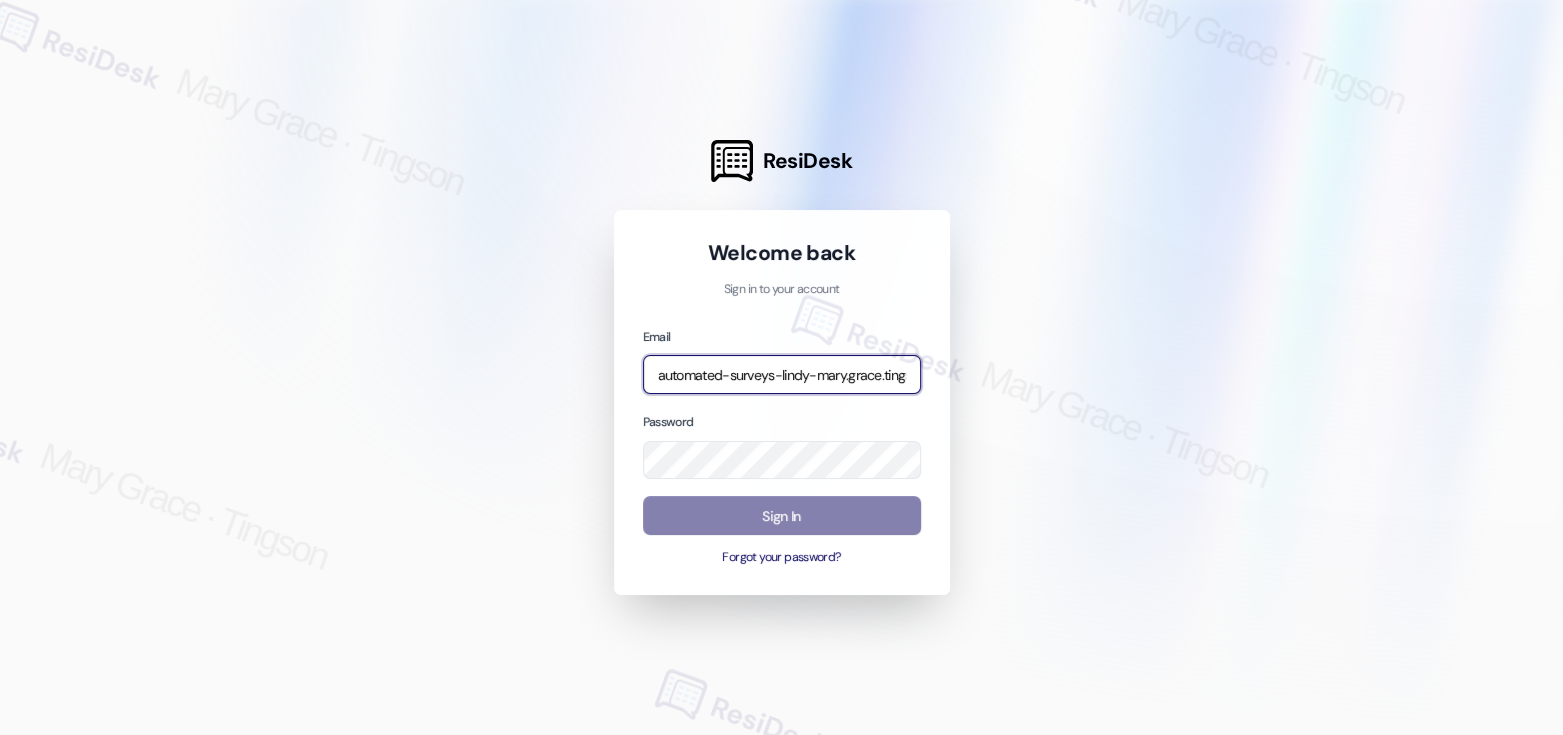 type on "automated-surveys-lindy-mary.grace.tingson@lindy.com" 